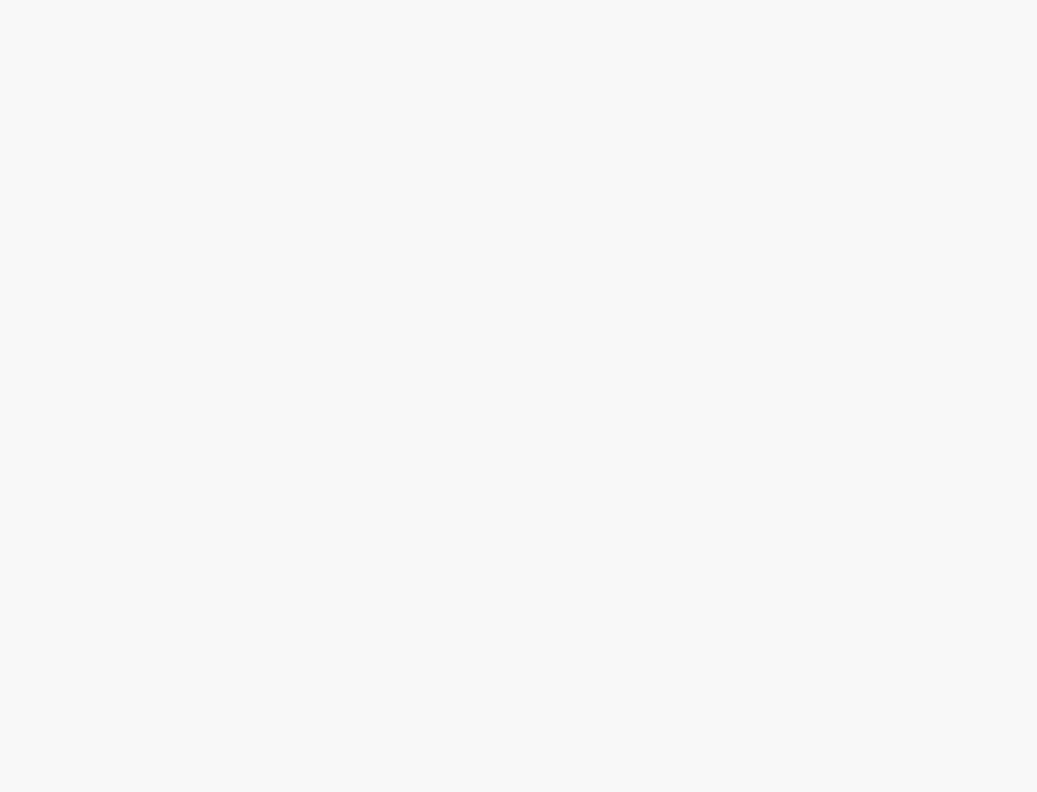 scroll, scrollTop: 0, scrollLeft: 0, axis: both 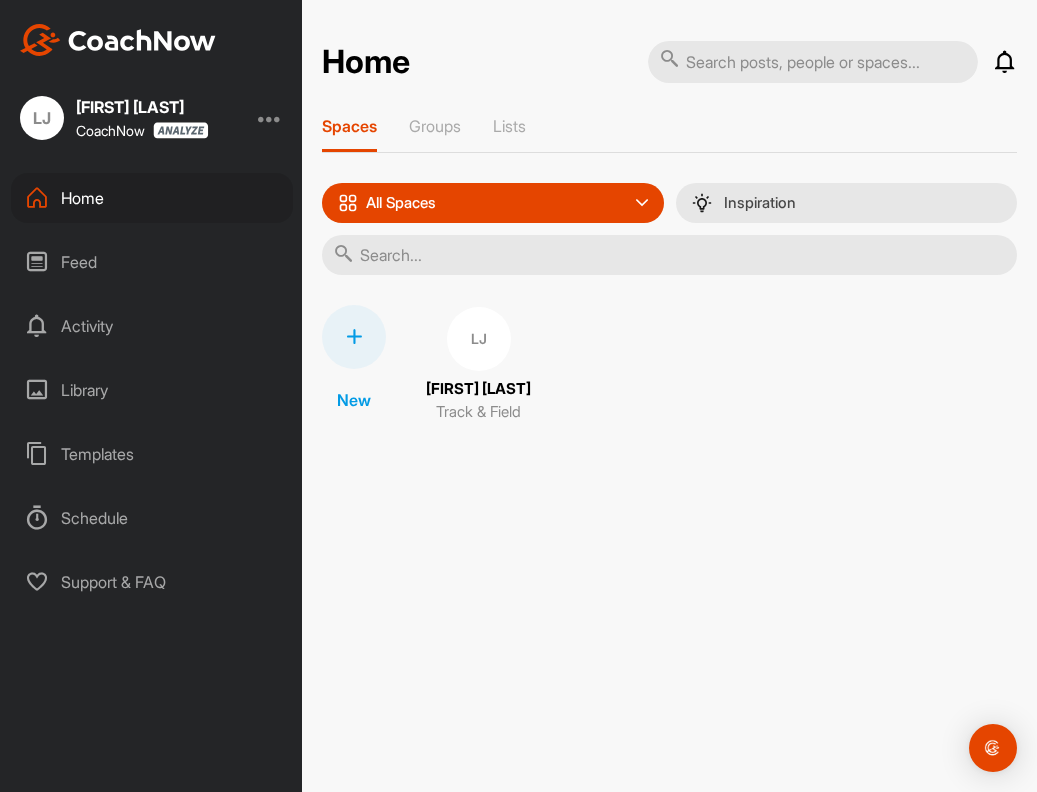click on "LJ" at bounding box center (479, 339) 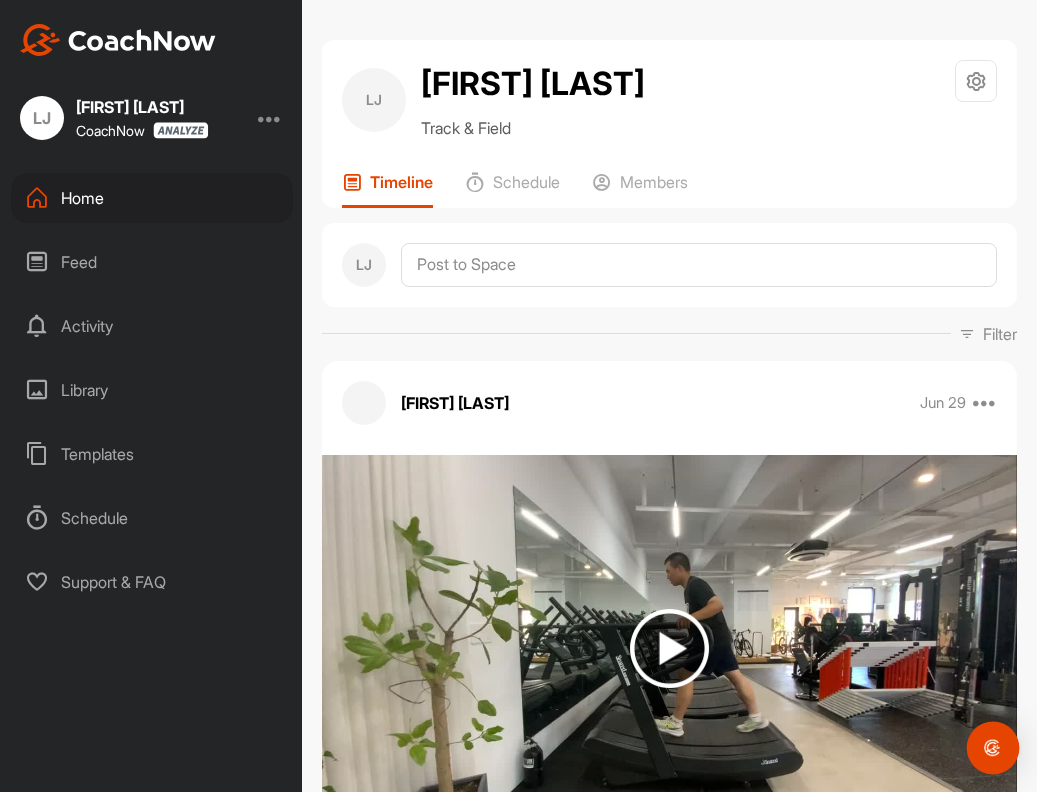 click at bounding box center [993, 748] 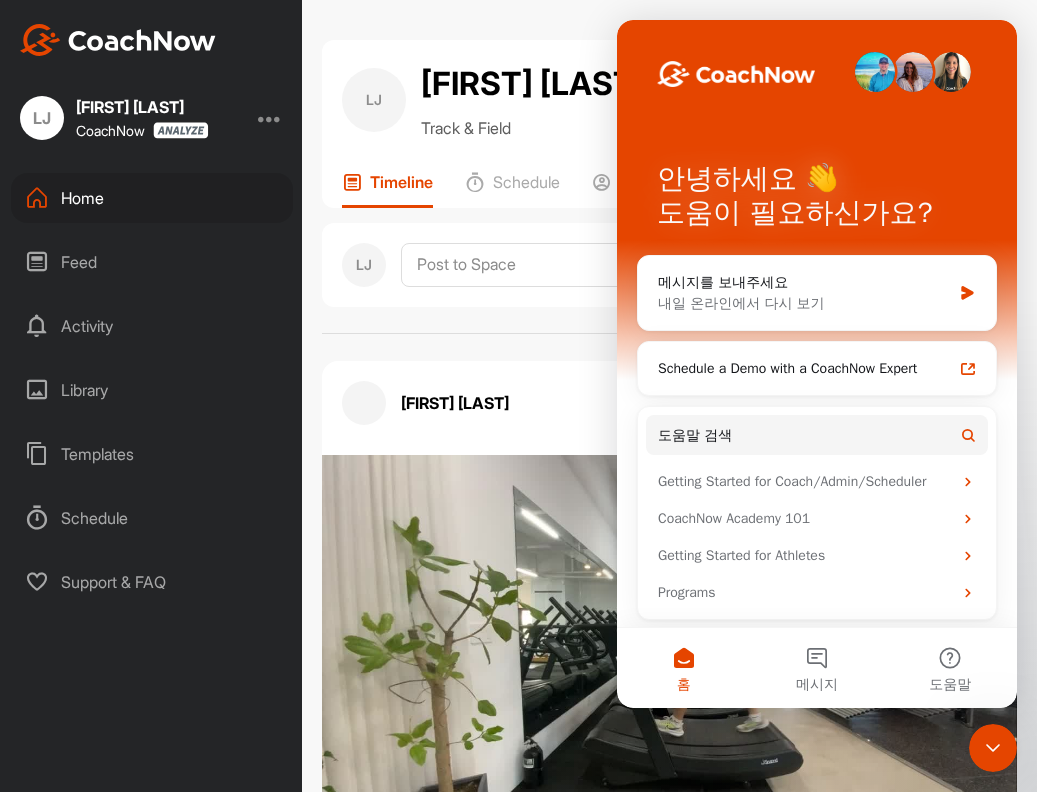 scroll, scrollTop: 0, scrollLeft: 0, axis: both 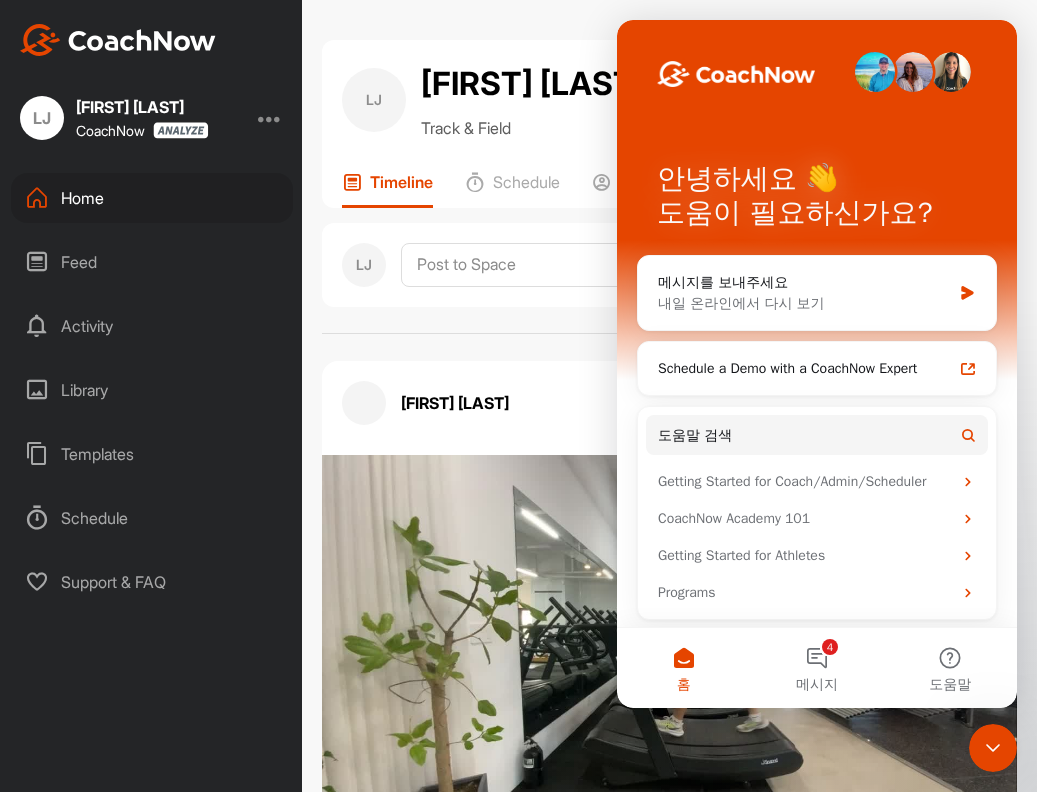 click 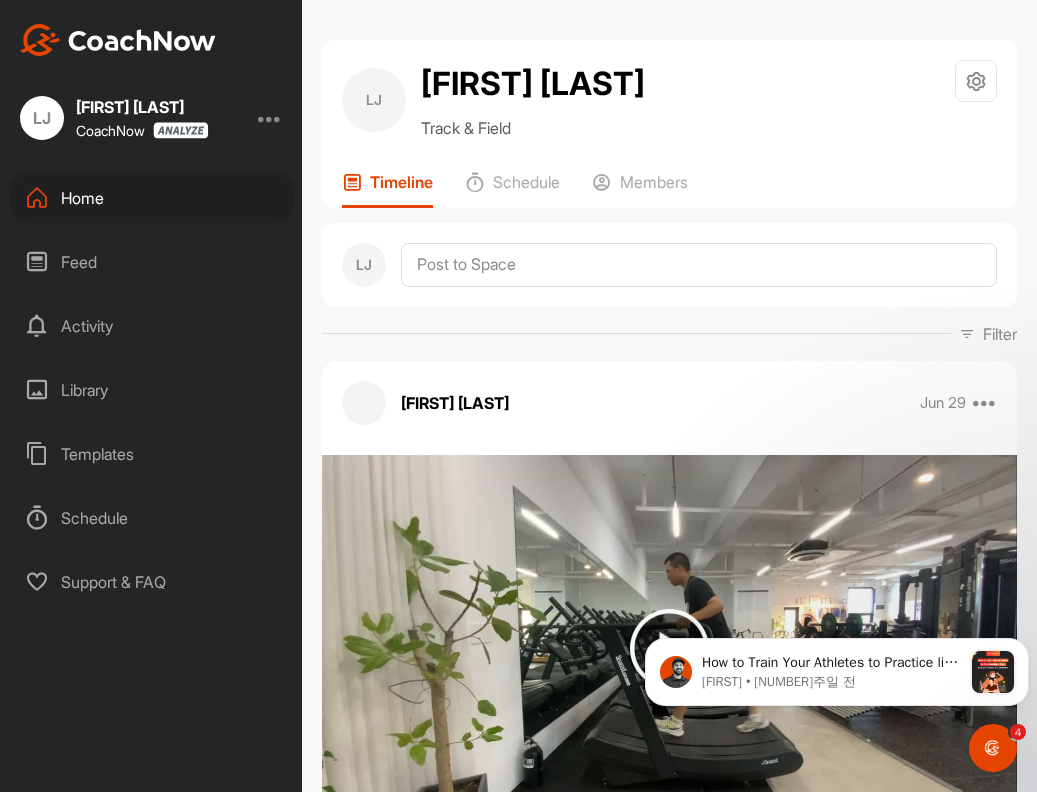 scroll, scrollTop: 0, scrollLeft: 0, axis: both 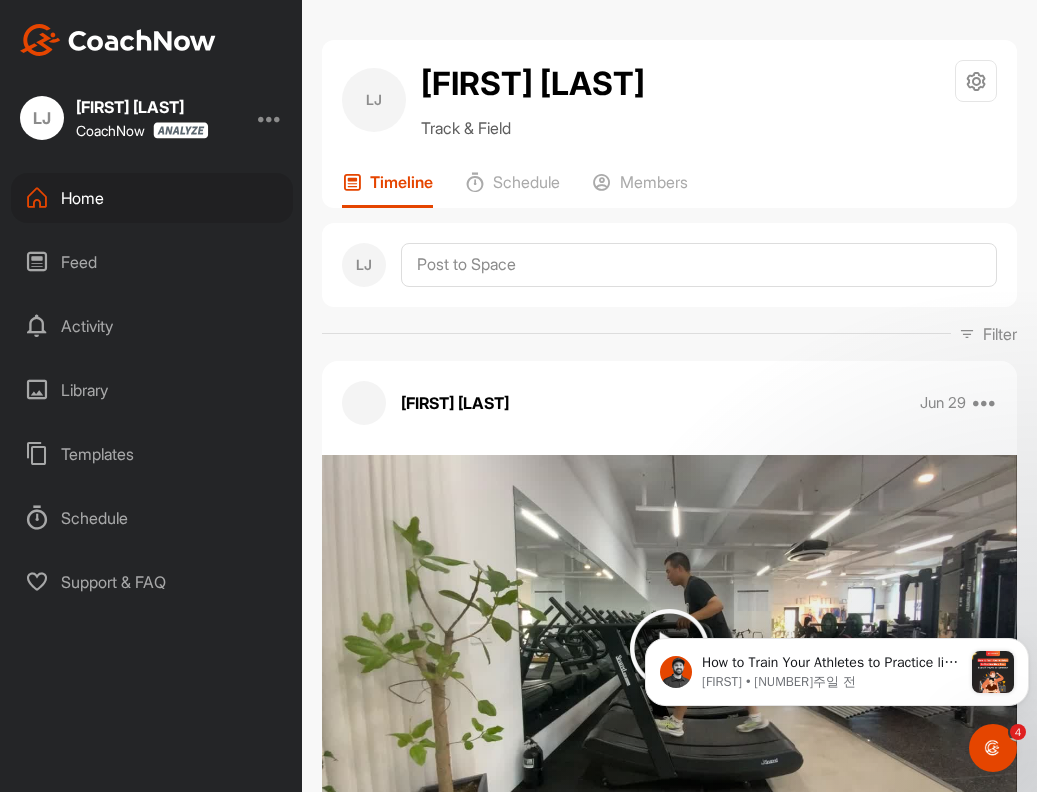 click at bounding box center [118, 40] 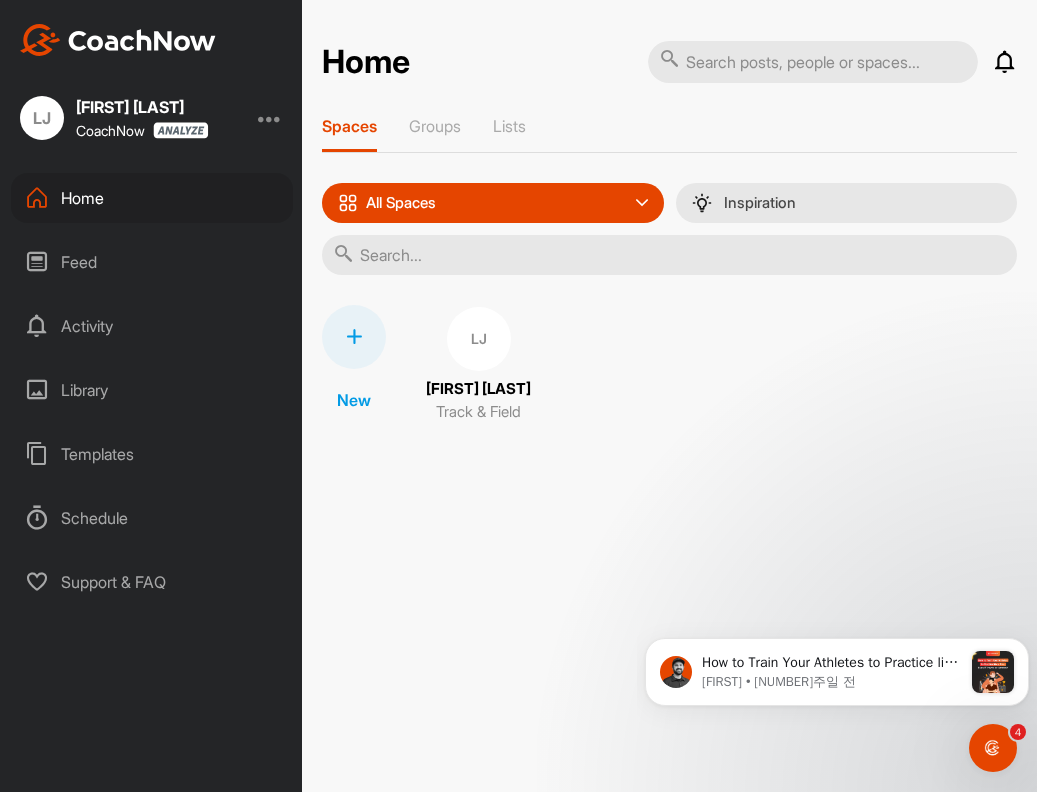 click on "LJ" at bounding box center (479, 339) 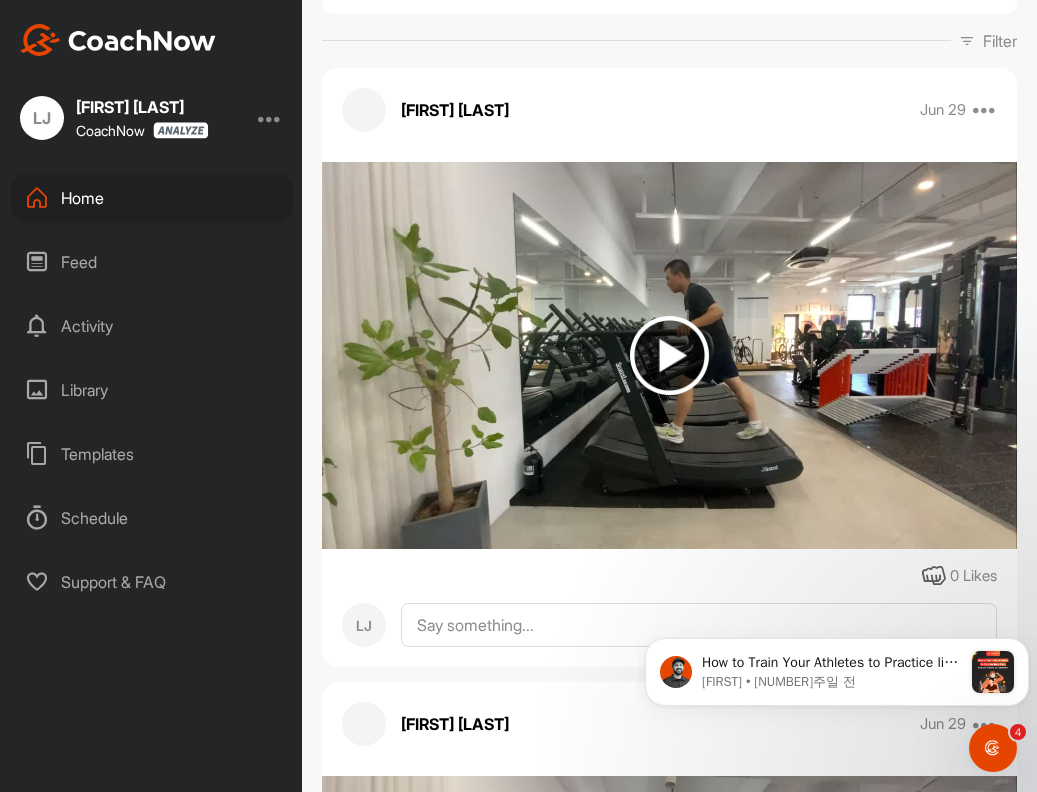 scroll, scrollTop: 292, scrollLeft: 0, axis: vertical 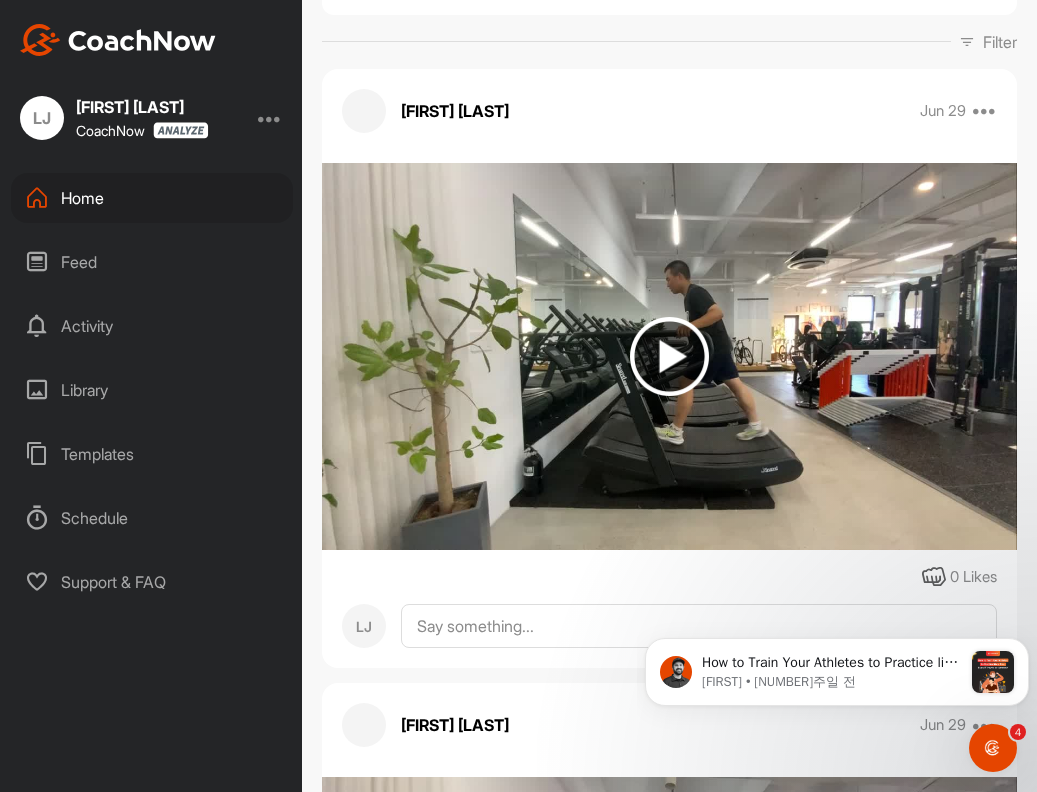 click at bounding box center (669, 356) 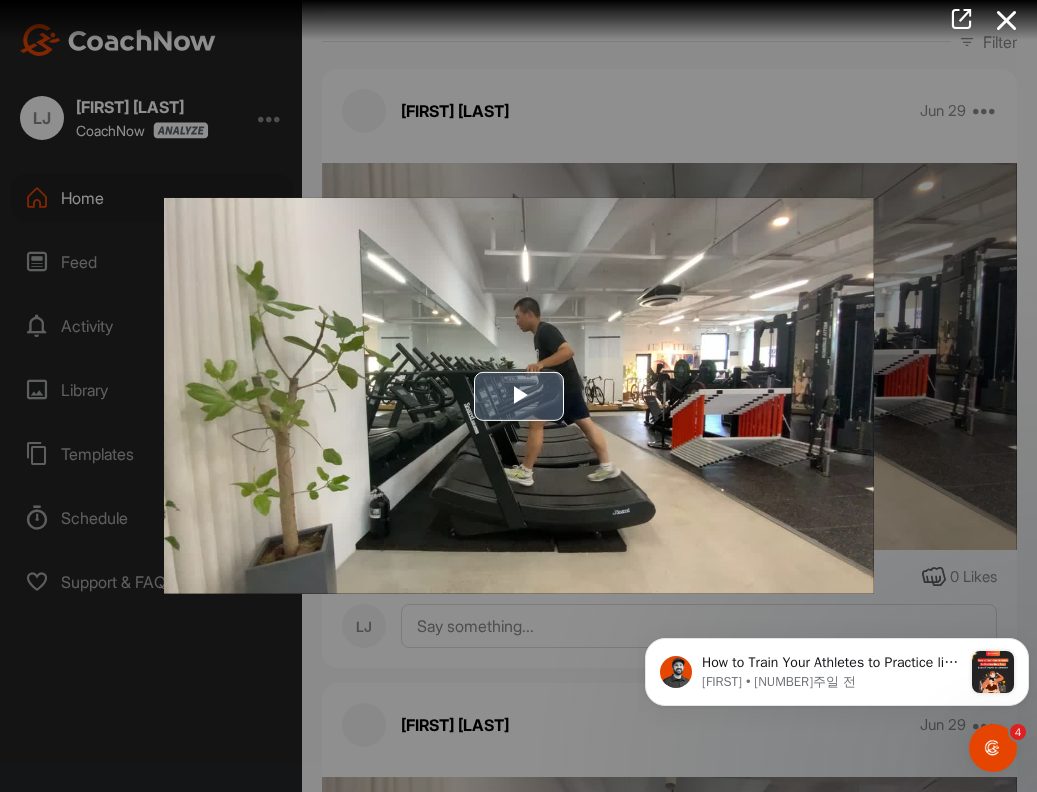 click at bounding box center (519, 396) 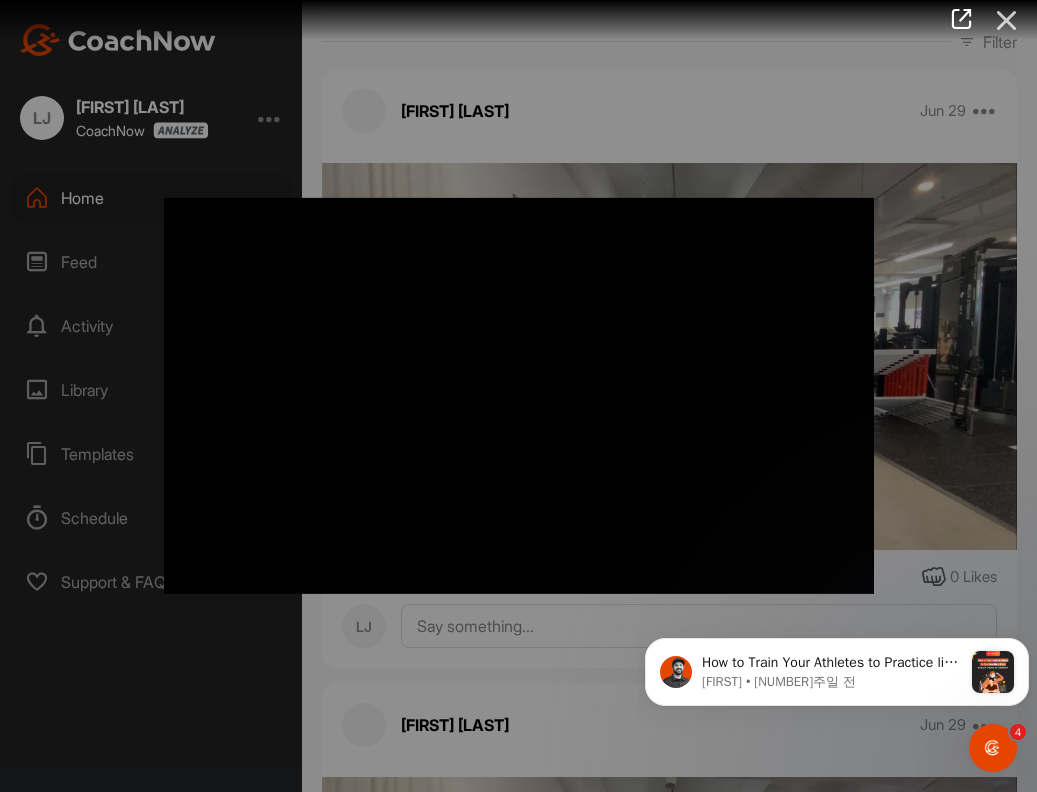 click at bounding box center [1007, 20] 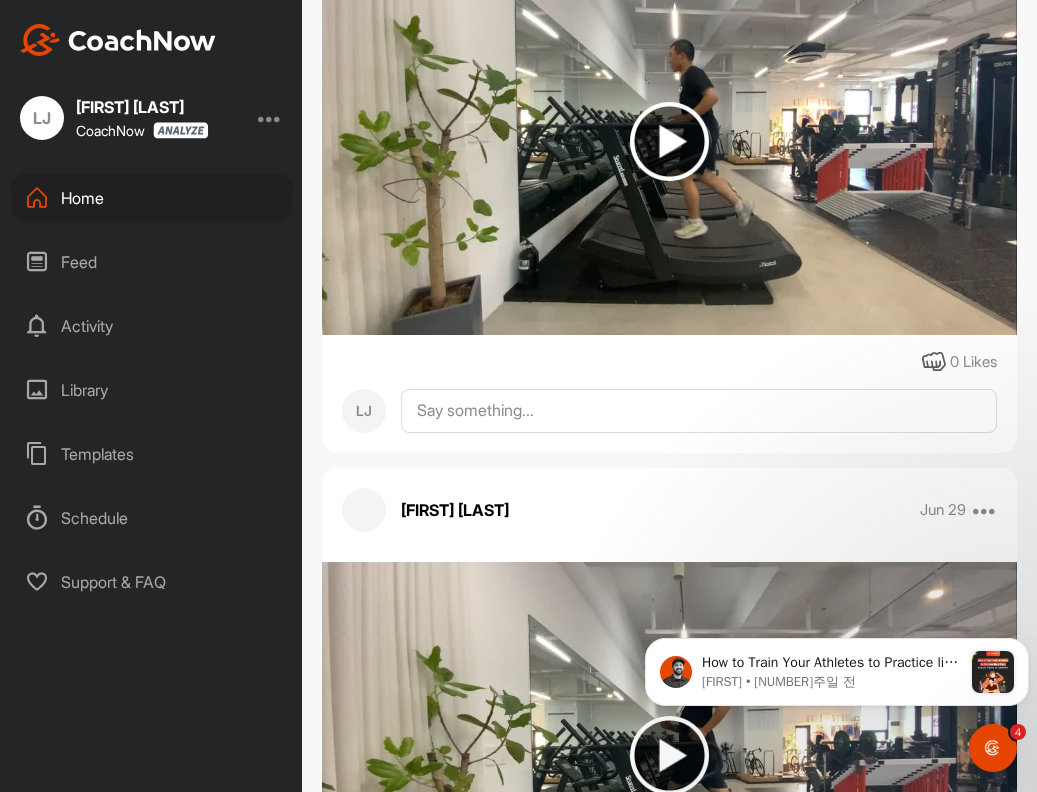 scroll, scrollTop: 1128, scrollLeft: 0, axis: vertical 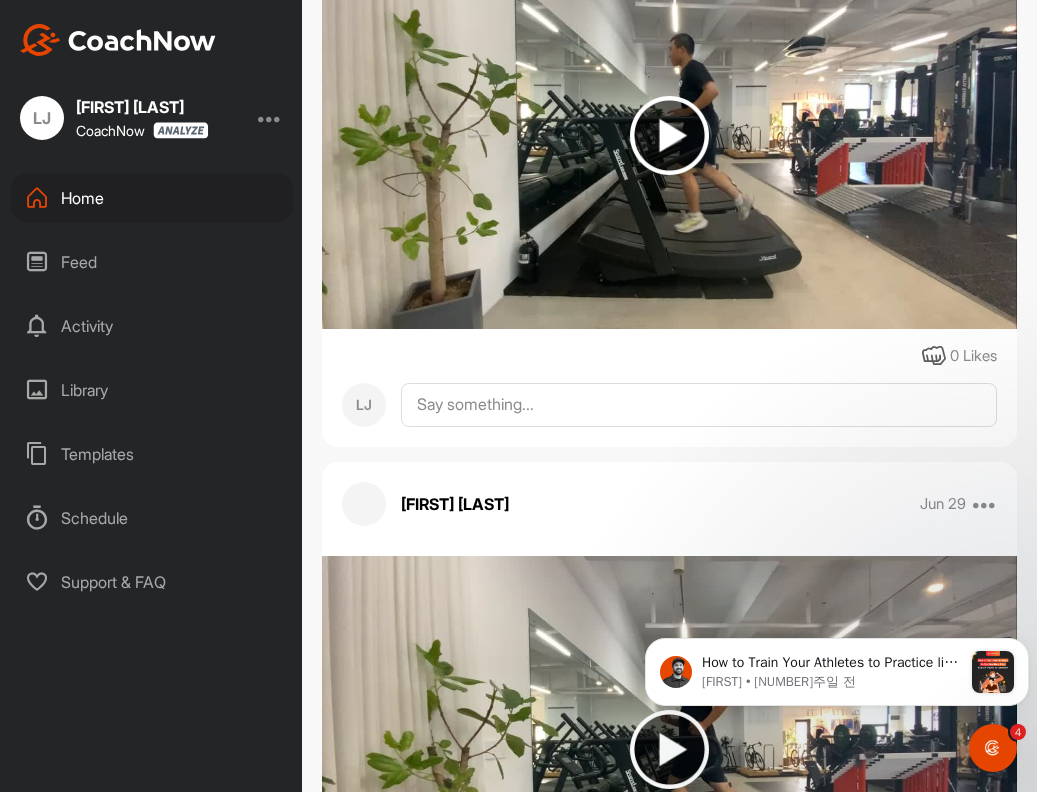 click at bounding box center [669, 135] 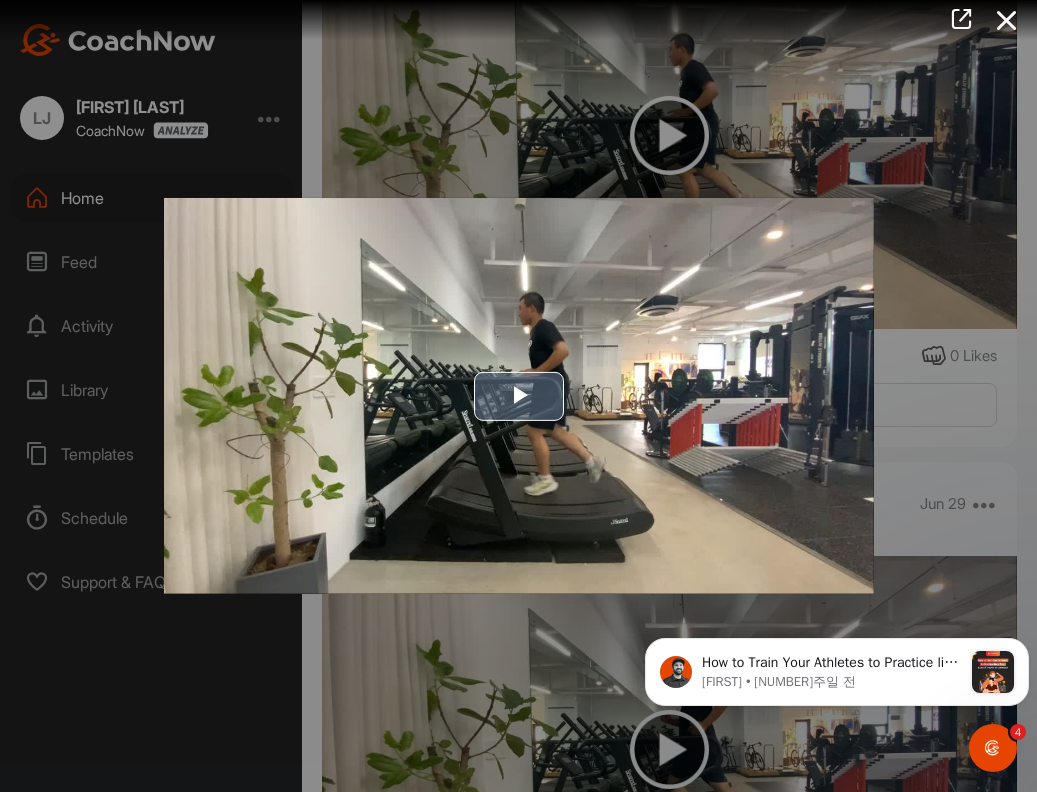 click at bounding box center [519, 396] 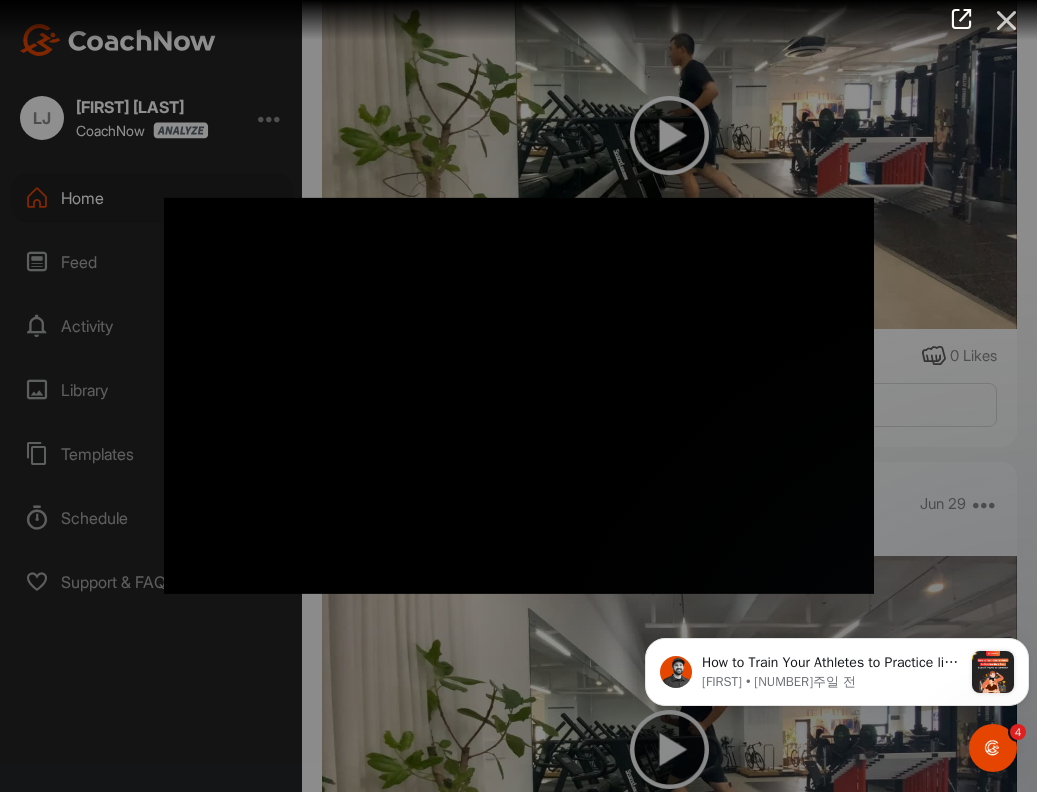 click at bounding box center (1007, 20) 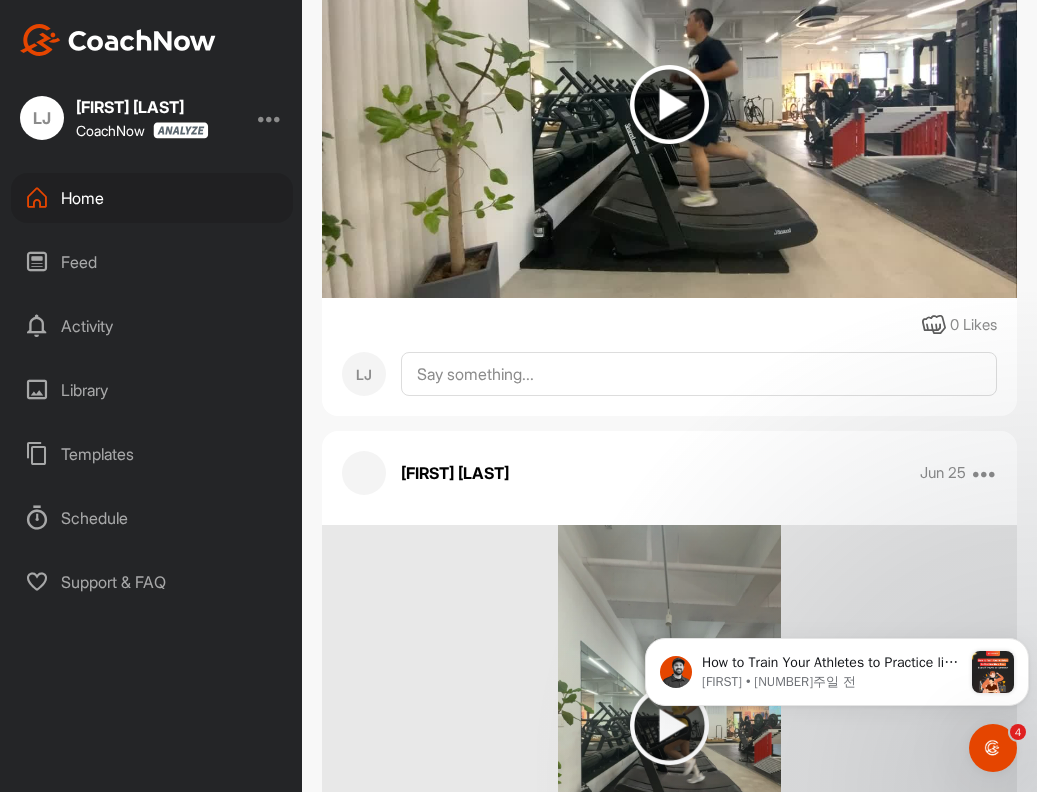 scroll, scrollTop: 2384, scrollLeft: 0, axis: vertical 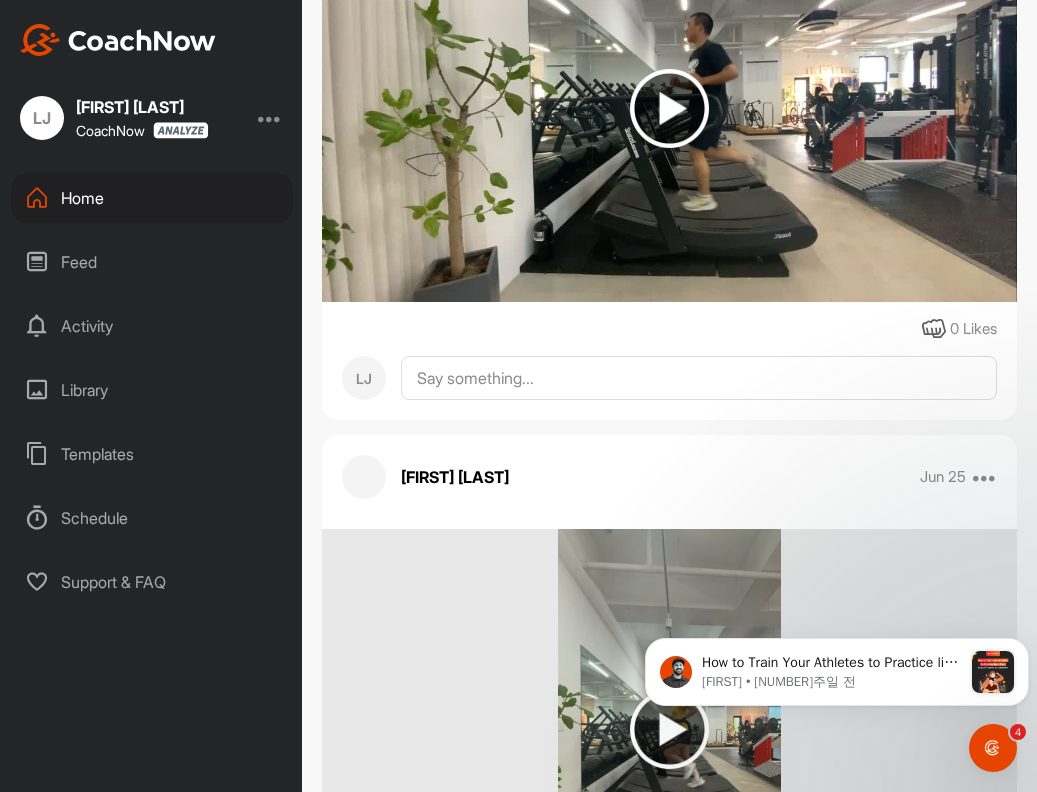 click at bounding box center [669, 108] 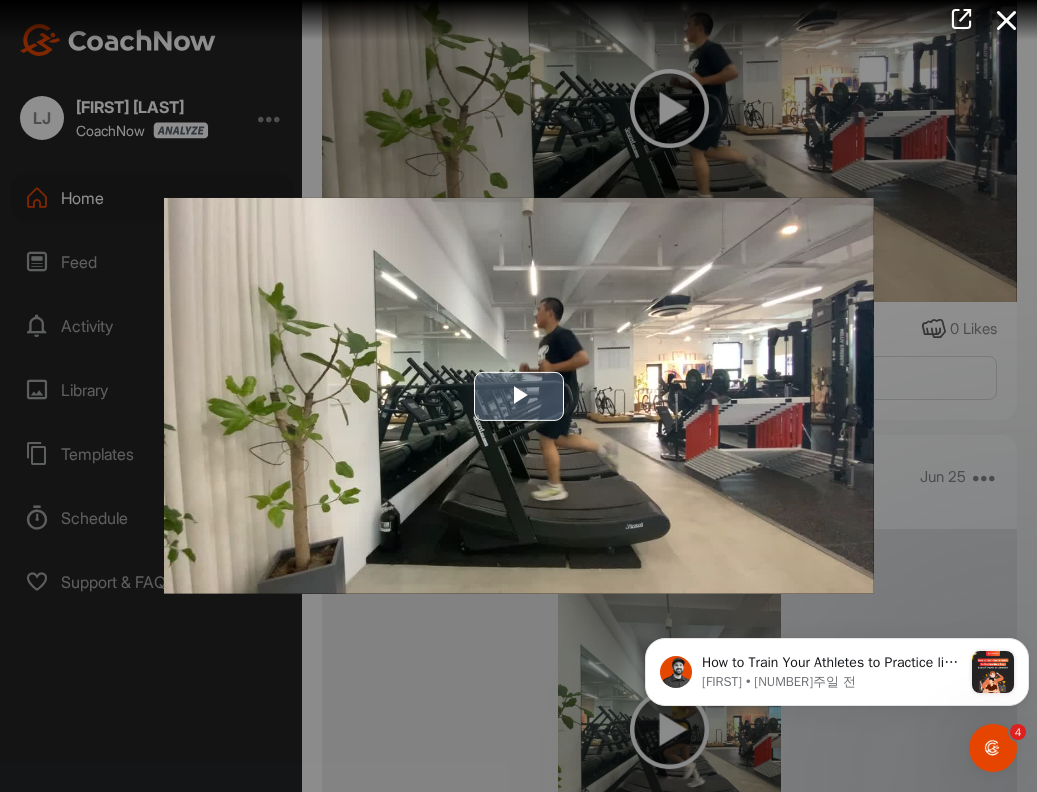 click at bounding box center (519, 396) 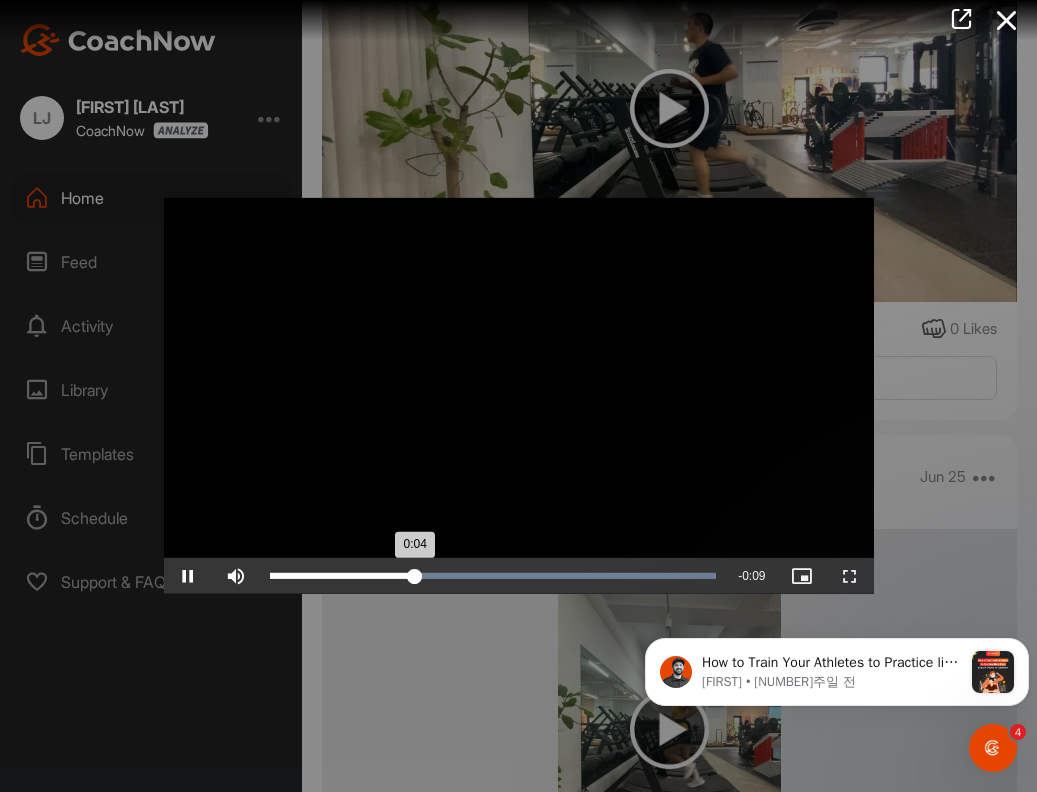 click on "Loaded :  100.00% 0:06 0:04" at bounding box center (493, 576) 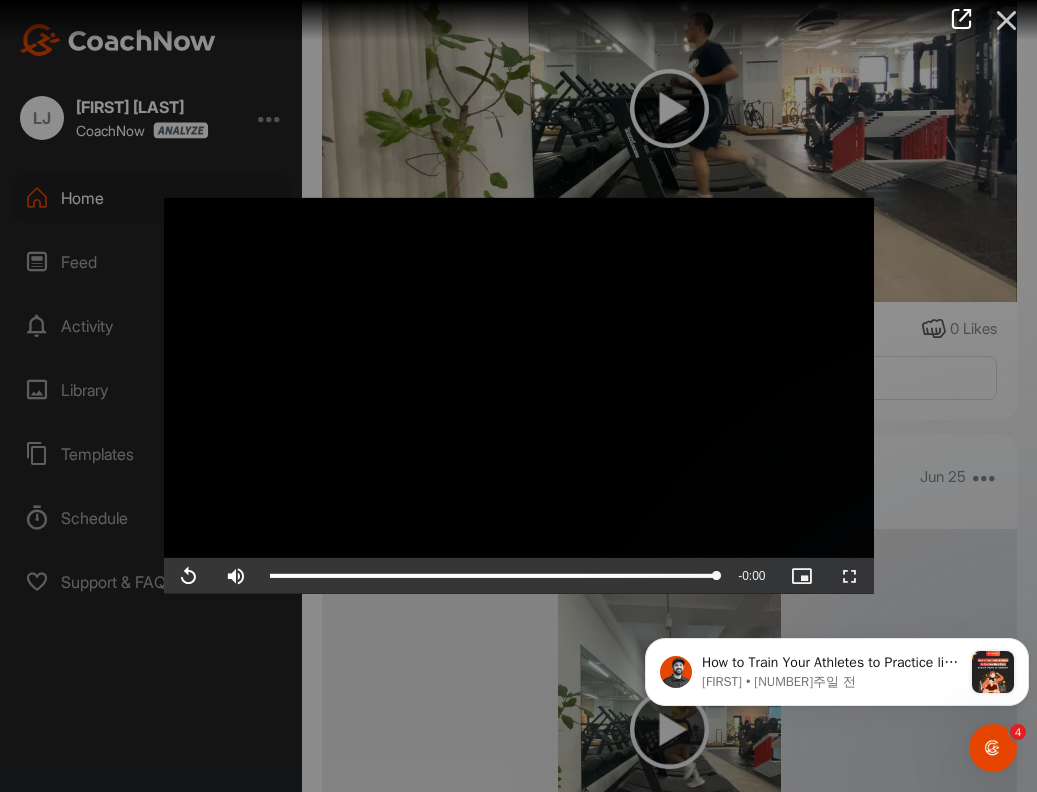 click at bounding box center [1007, 20] 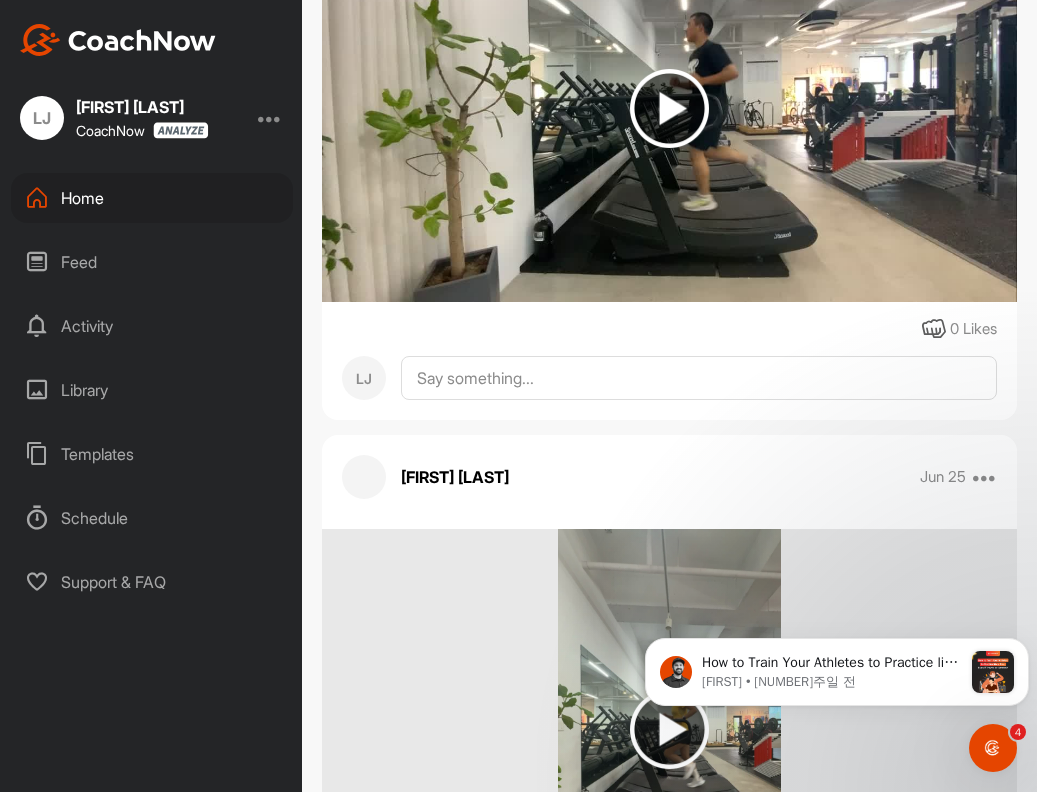 click on "LJ" at bounding box center (42, 118) 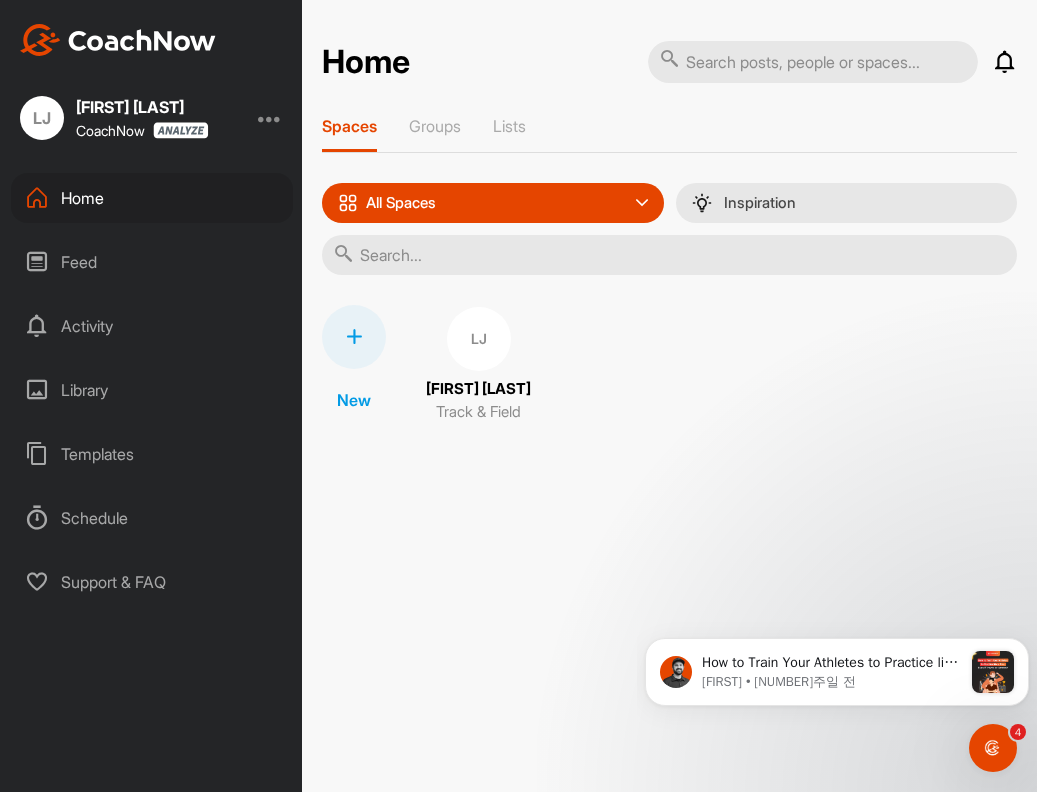 click on "Library" at bounding box center [152, 390] 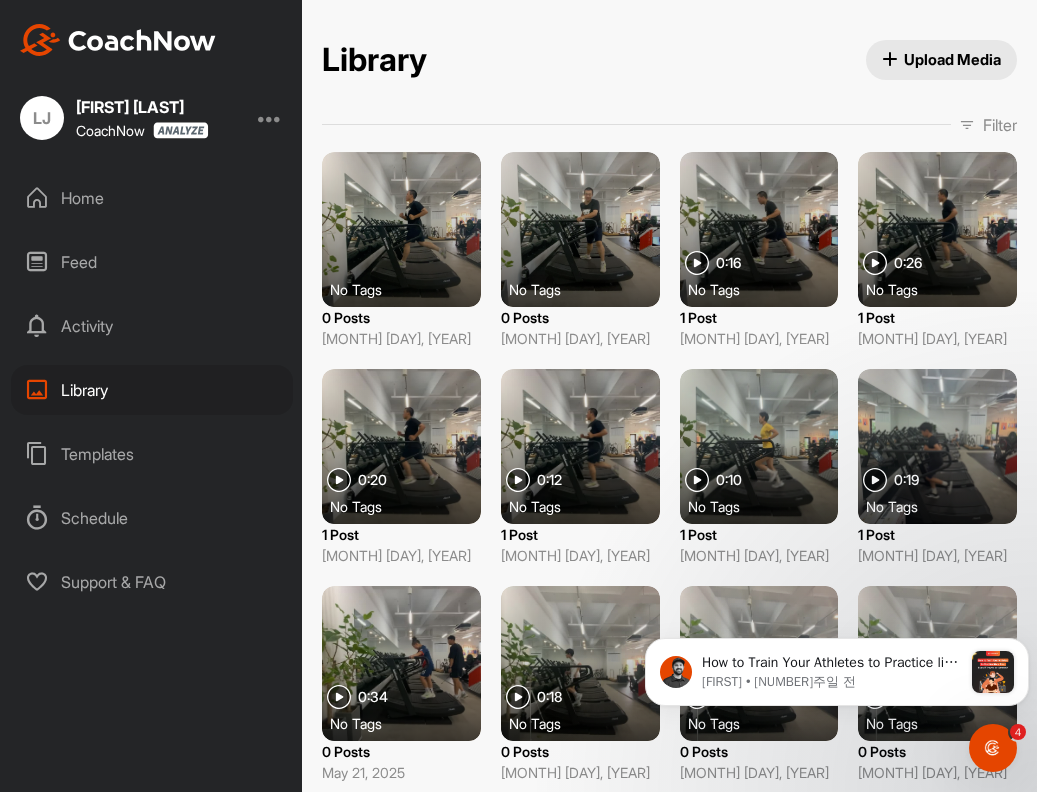 click on "Upload Media" at bounding box center [942, 59] 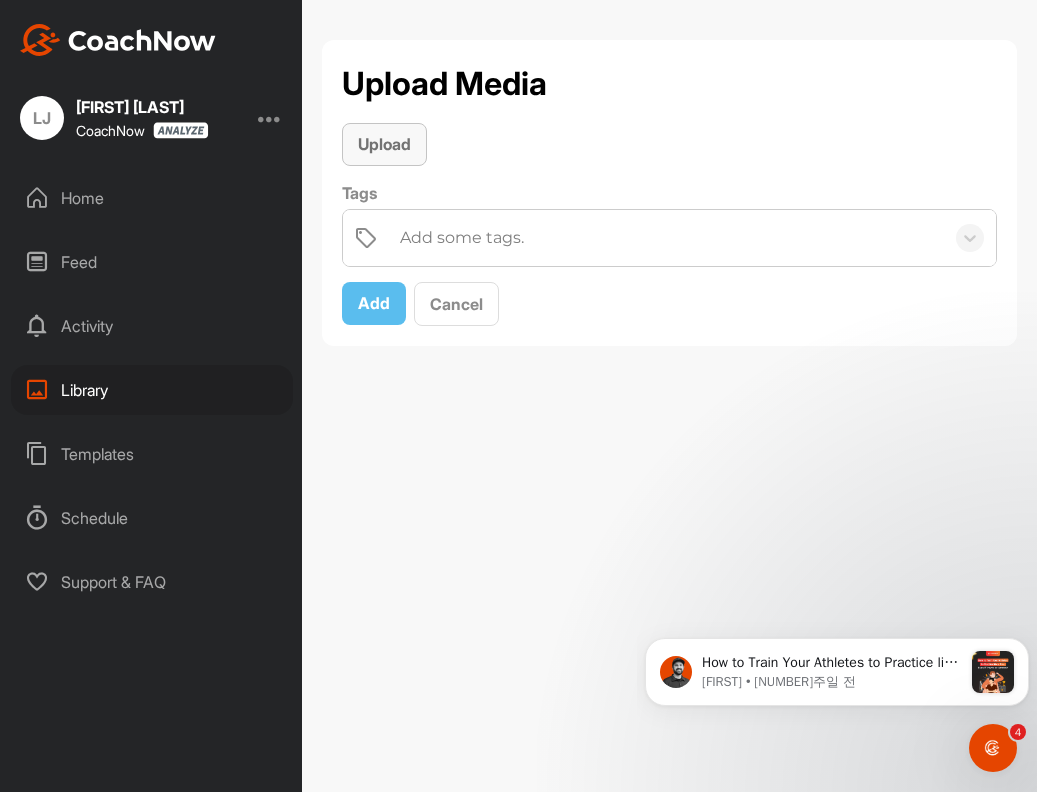 click on "Upload" at bounding box center (384, 144) 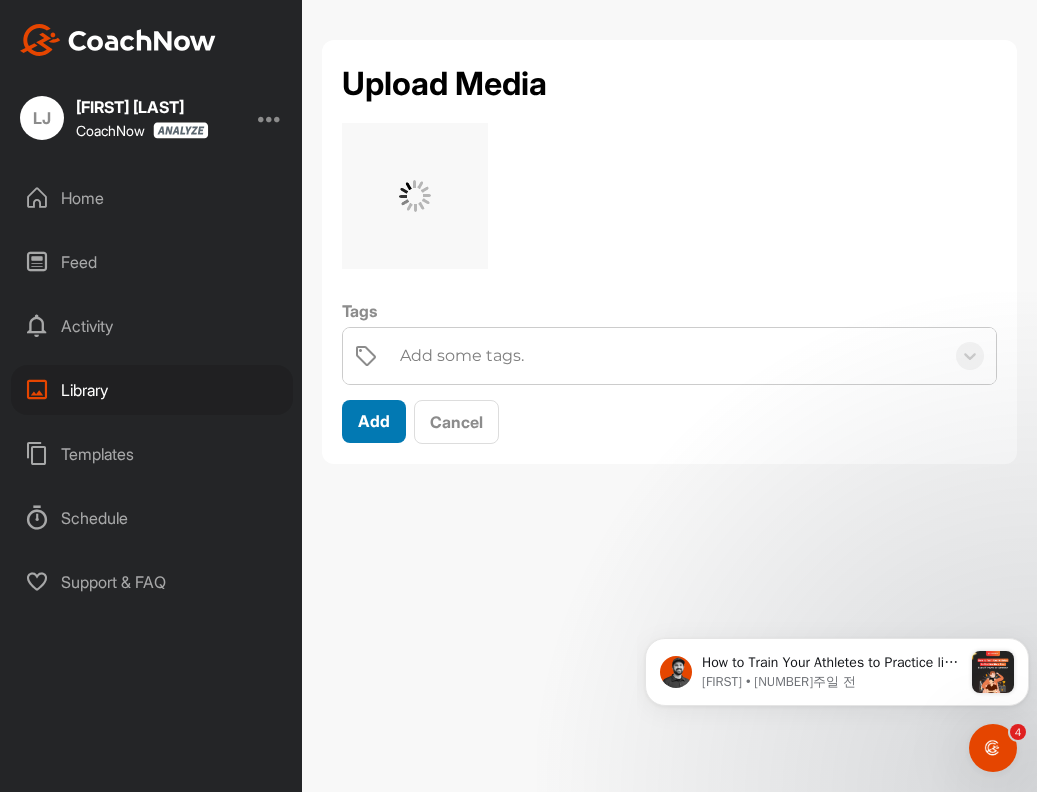 click on "Add" at bounding box center (374, 421) 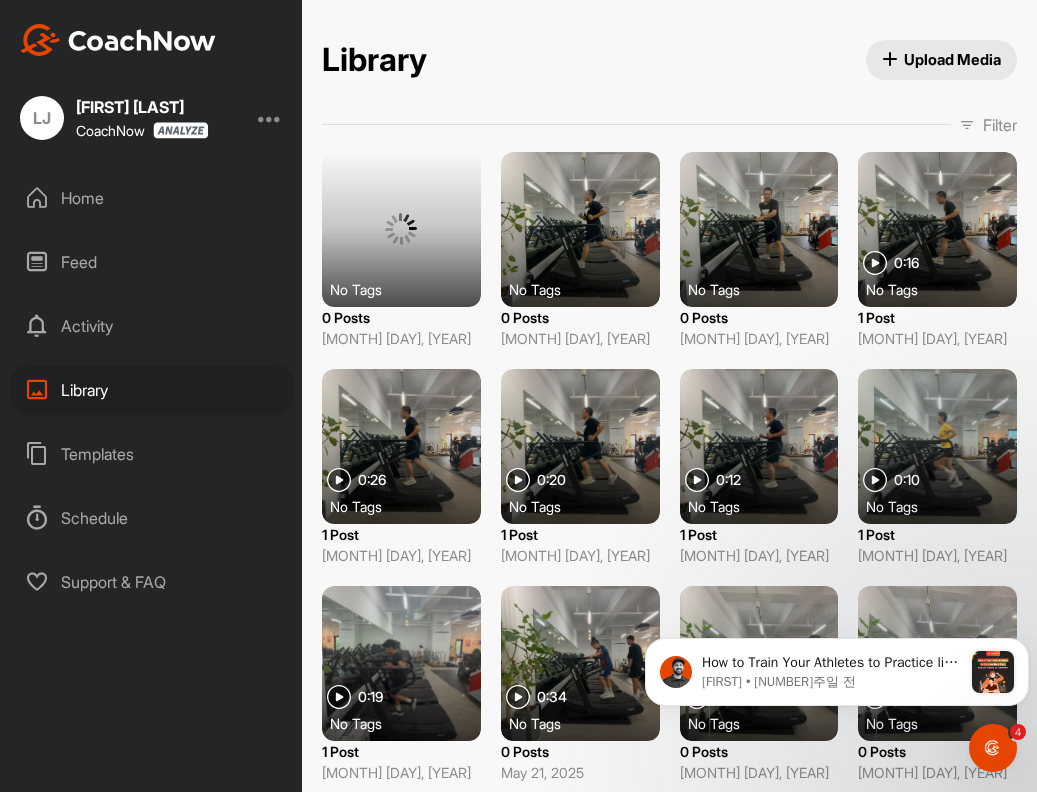 click on "Upload Media" at bounding box center (942, 59) 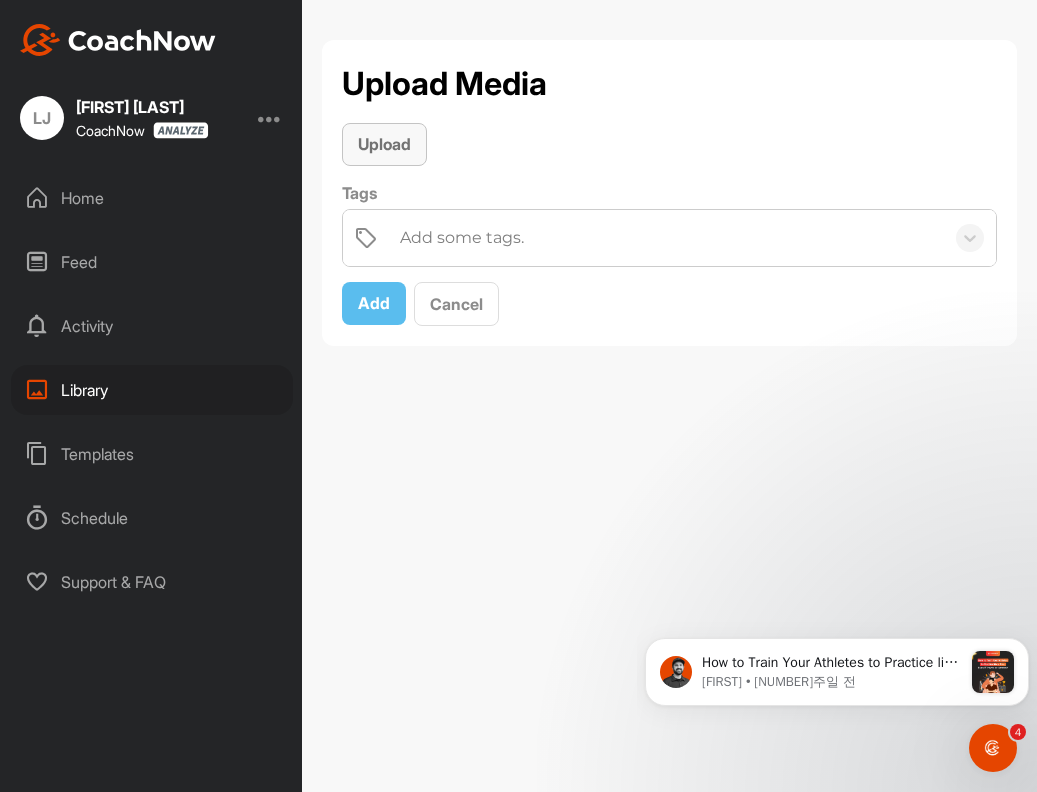 click on "Upload" at bounding box center [384, 144] 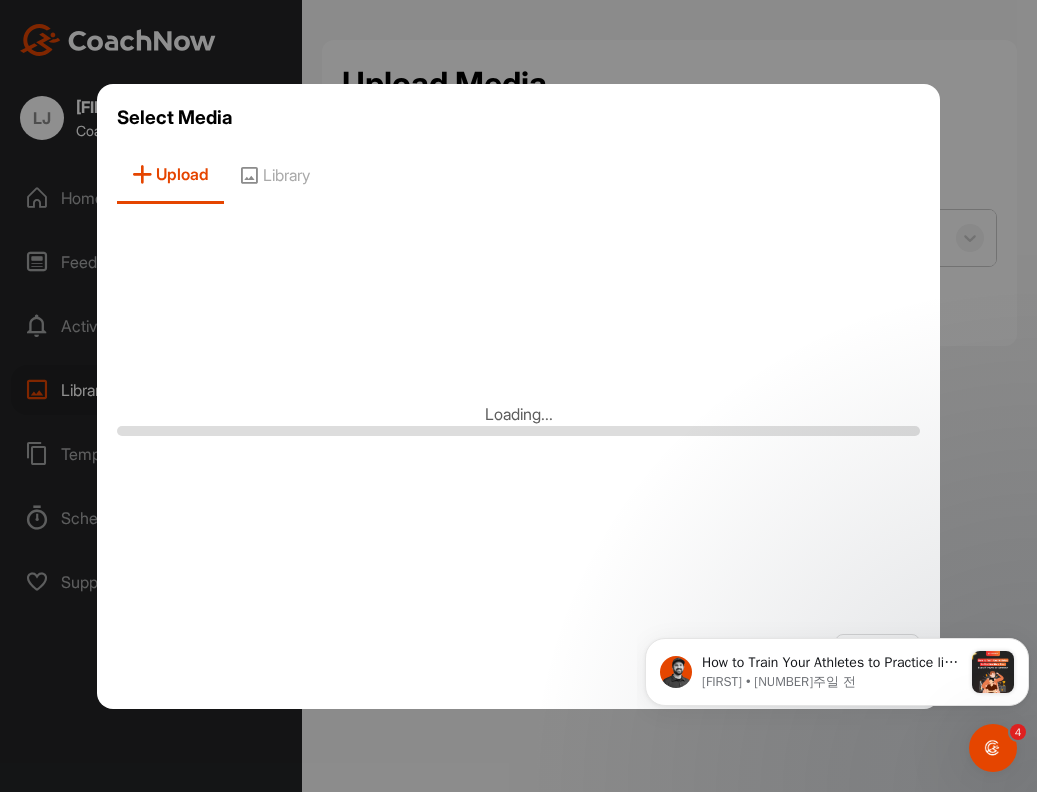 click at bounding box center (518, 396) 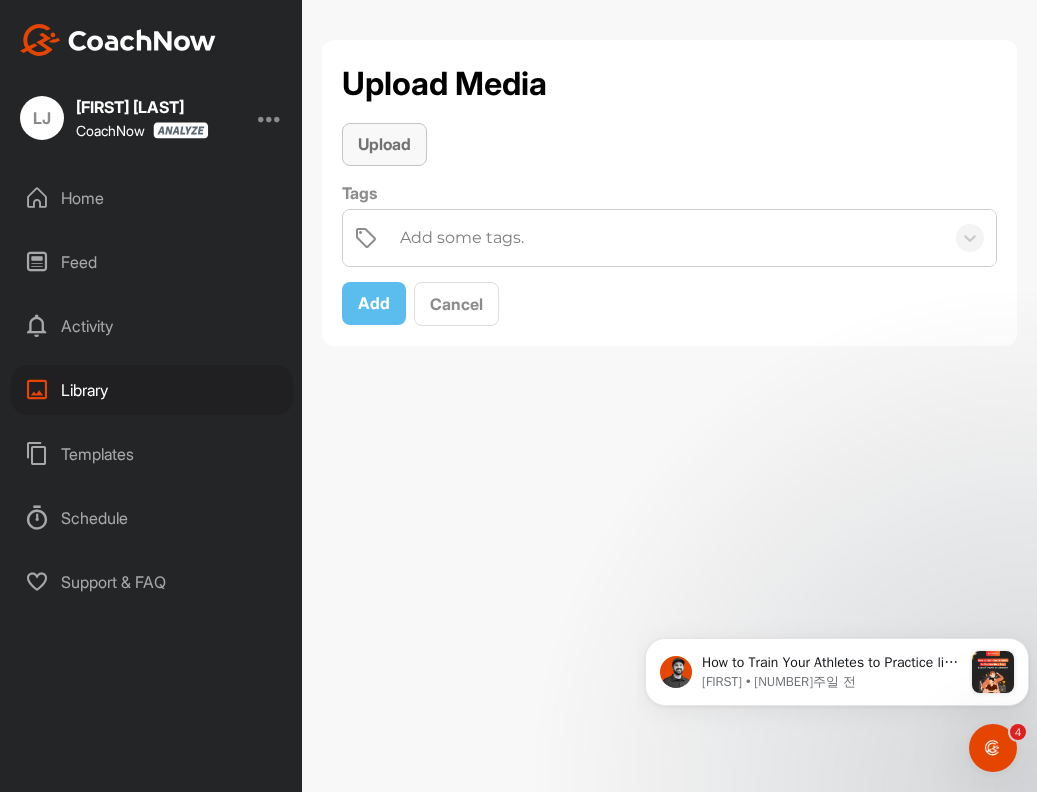 click on "Upload" at bounding box center [384, 144] 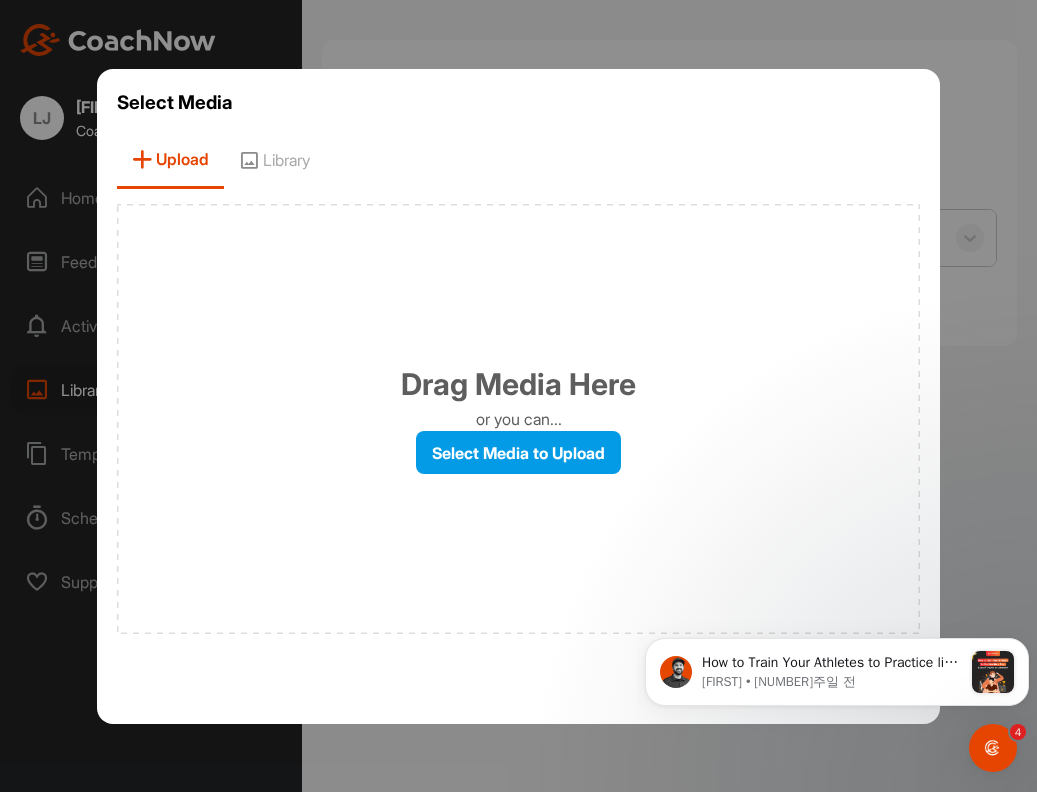 click on "Drag Media Here or you can... Select Media to Upload" at bounding box center (519, 419) 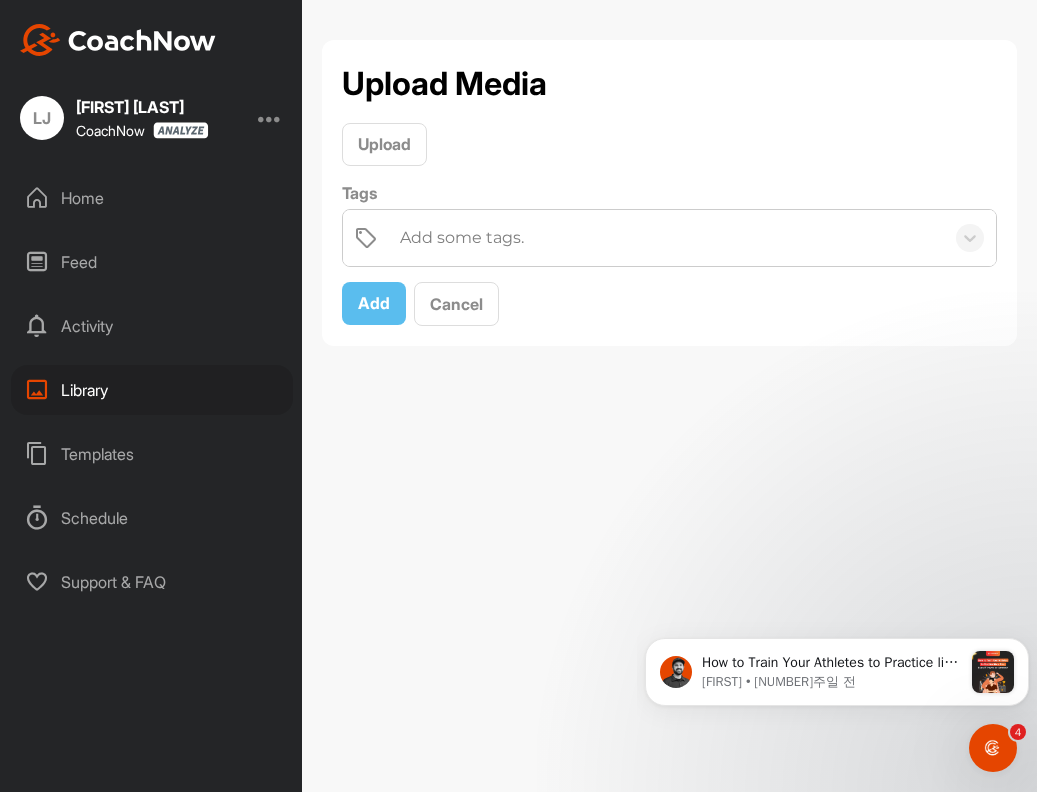 click on "Library" at bounding box center [152, 390] 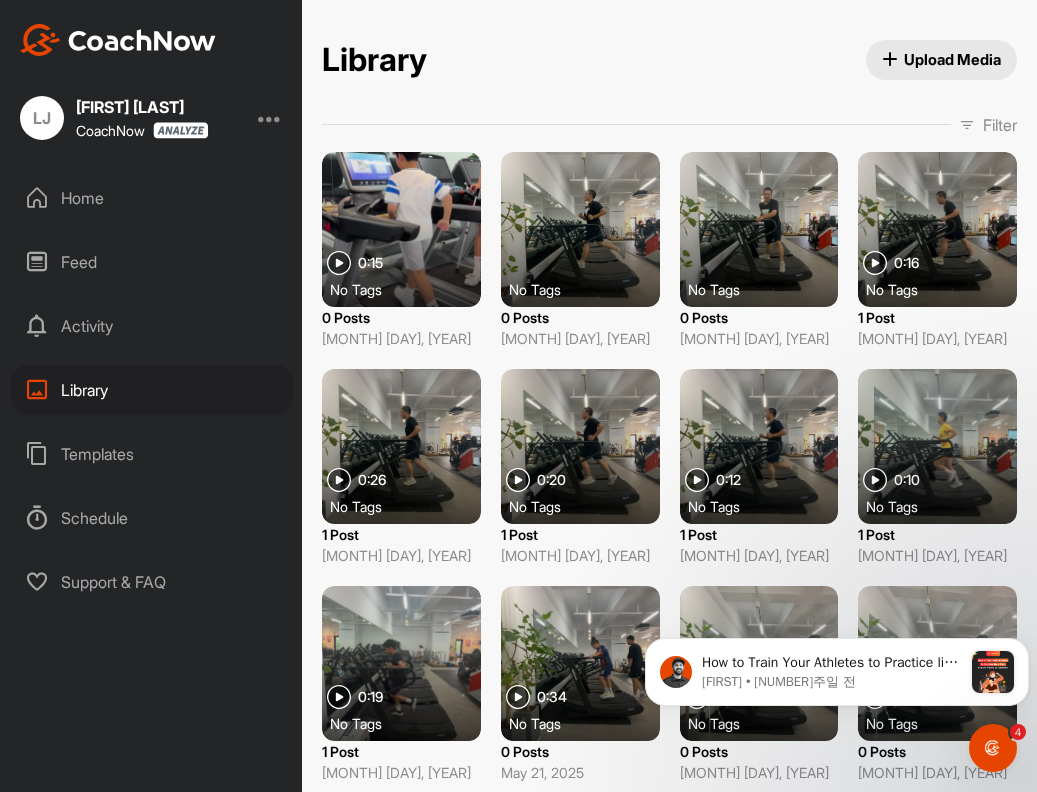 click at bounding box center [401, 229] 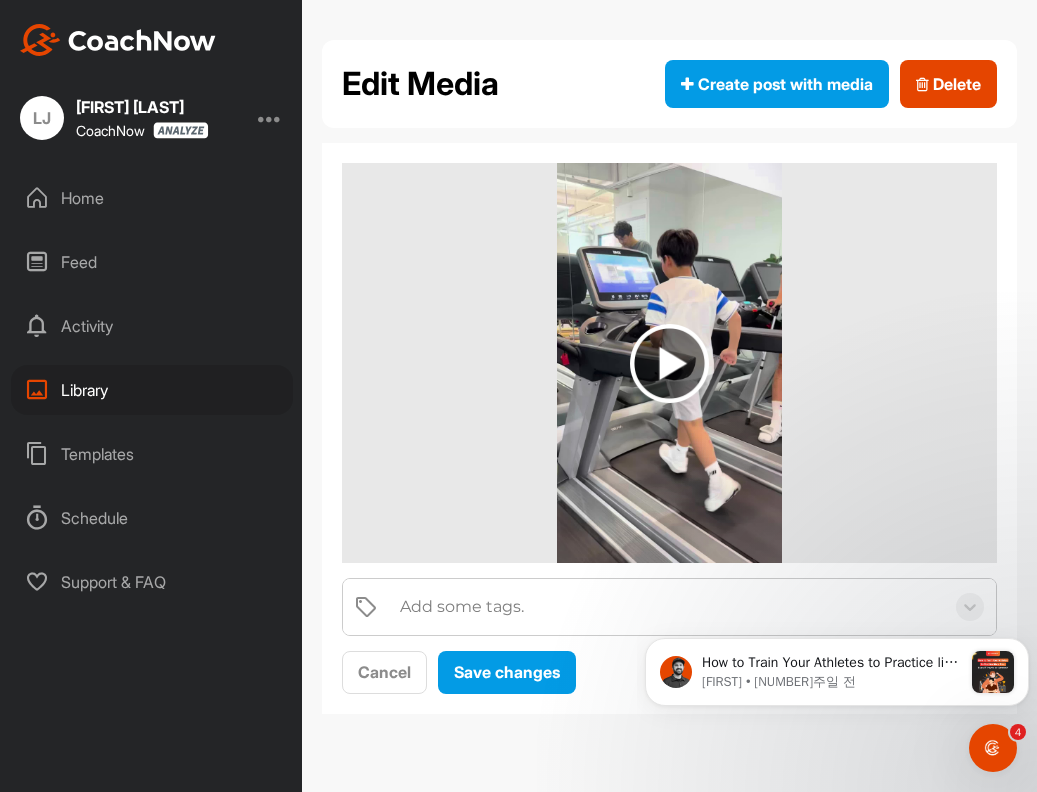 click at bounding box center [669, 363] 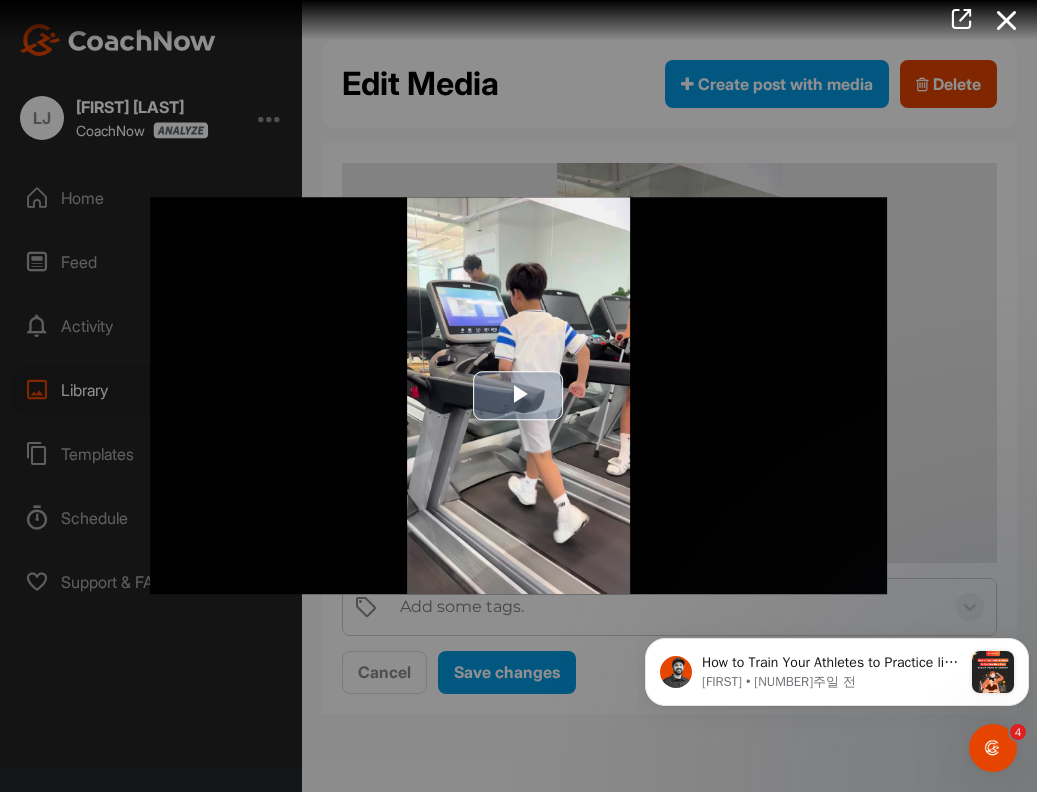 click at bounding box center [519, 396] 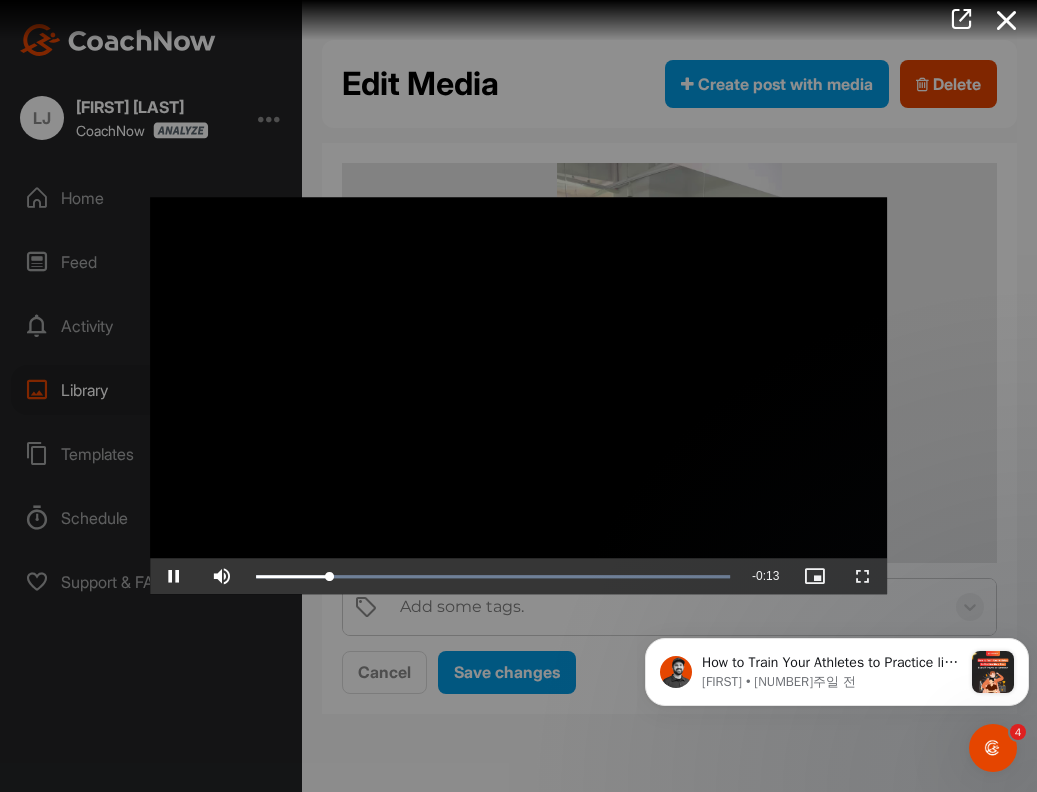 click at bounding box center [519, 395] 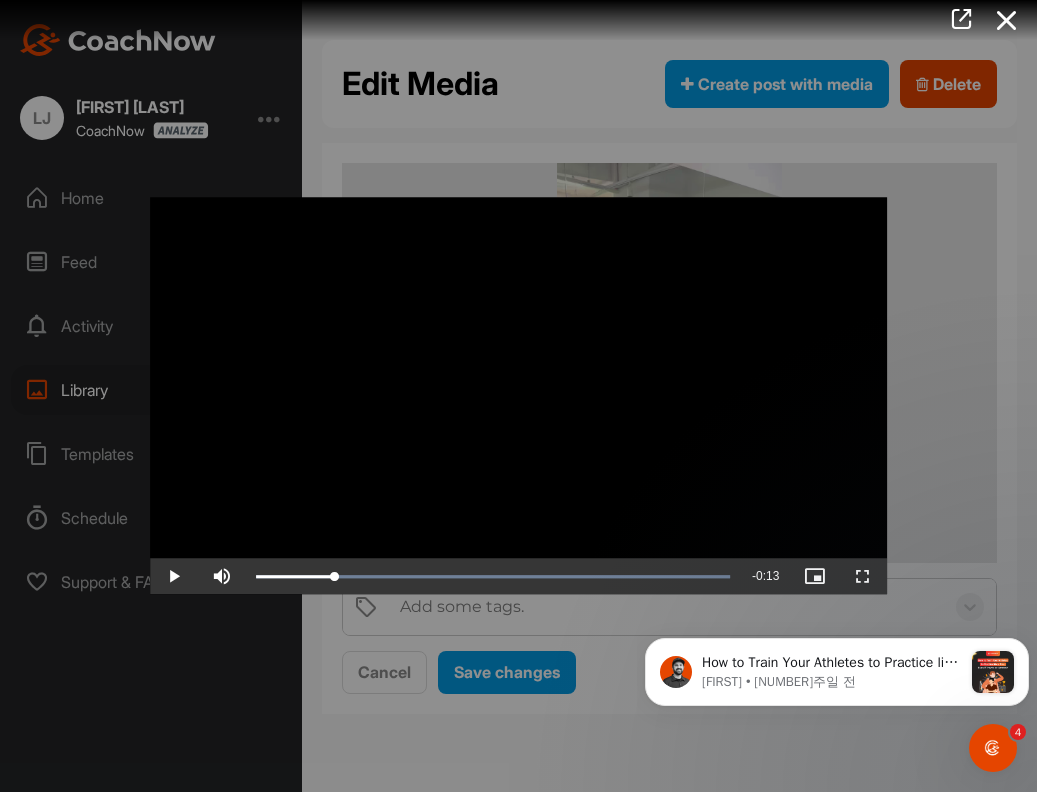 click at bounding box center (519, 395) 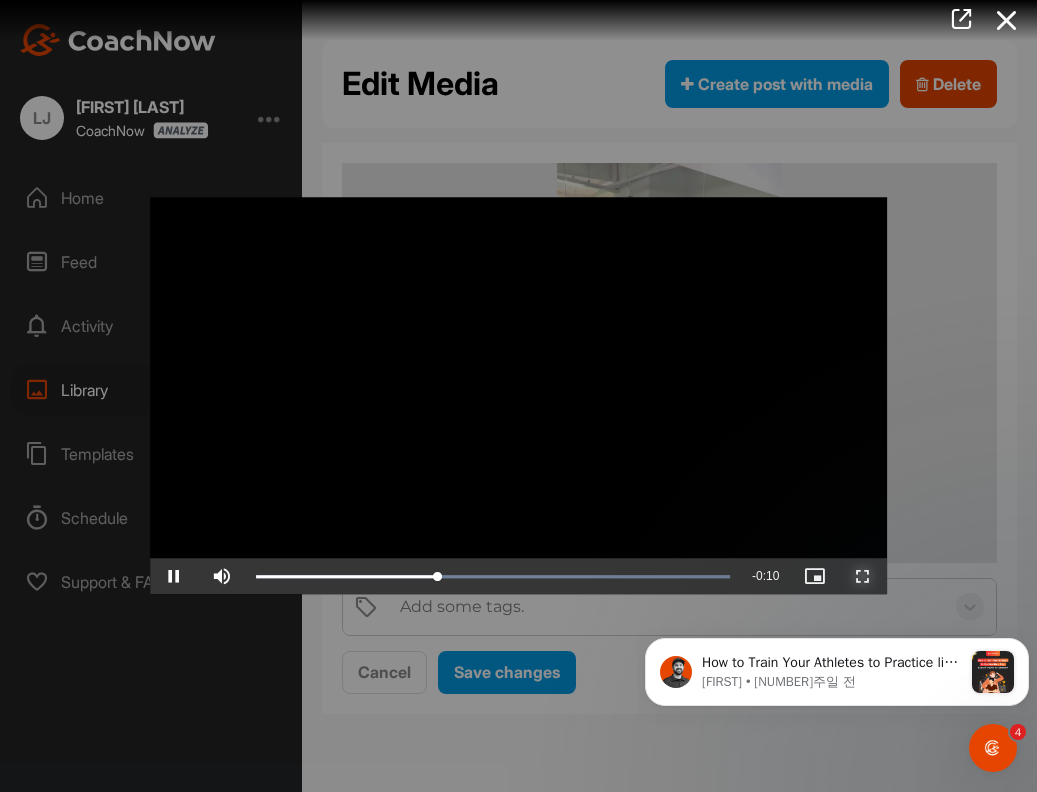 click at bounding box center (863, 577) 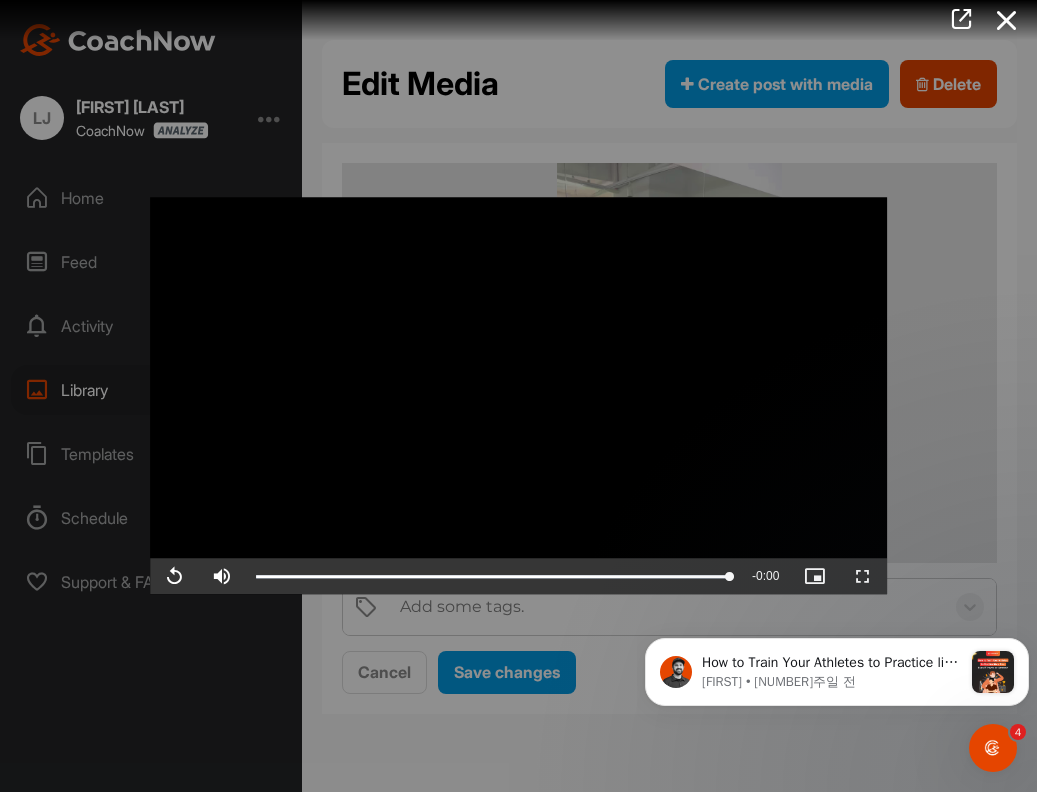click at bounding box center (518, 396) 